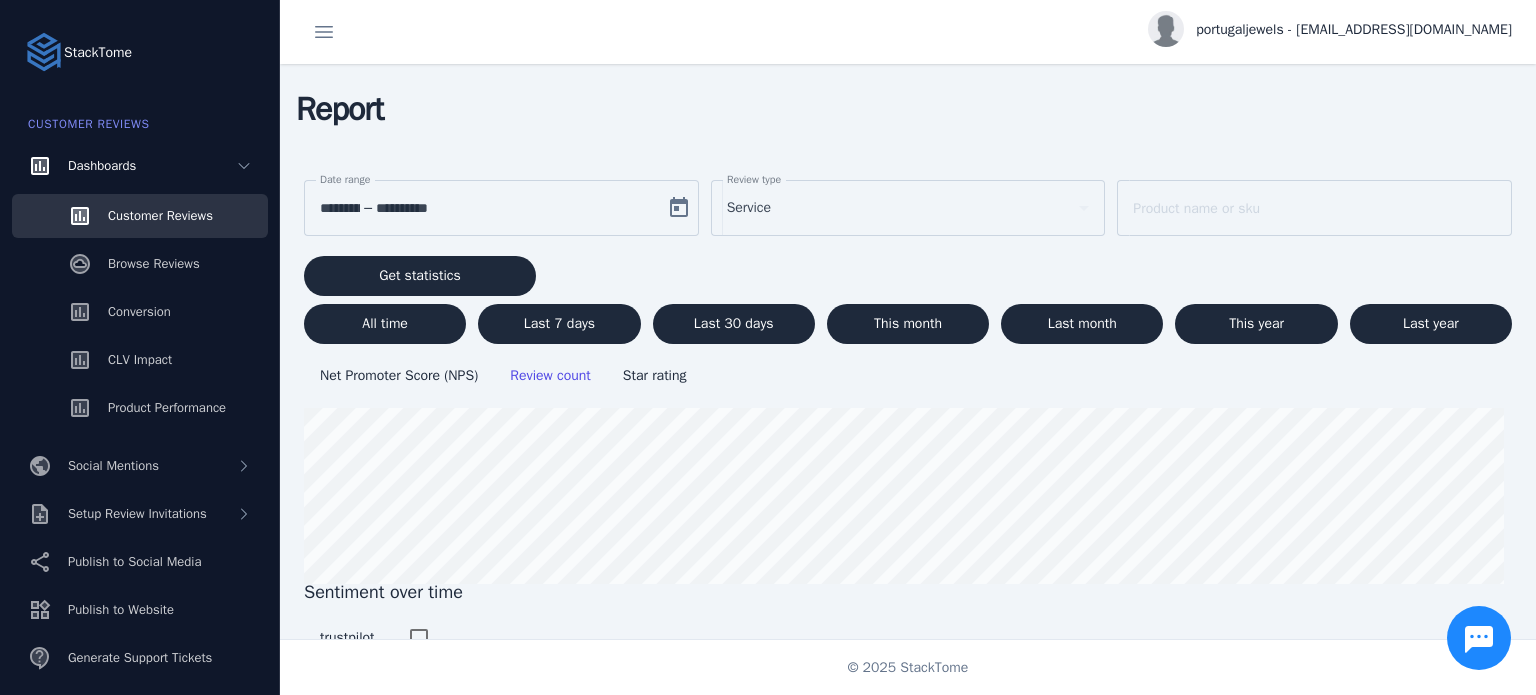 scroll, scrollTop: 0, scrollLeft: 0, axis: both 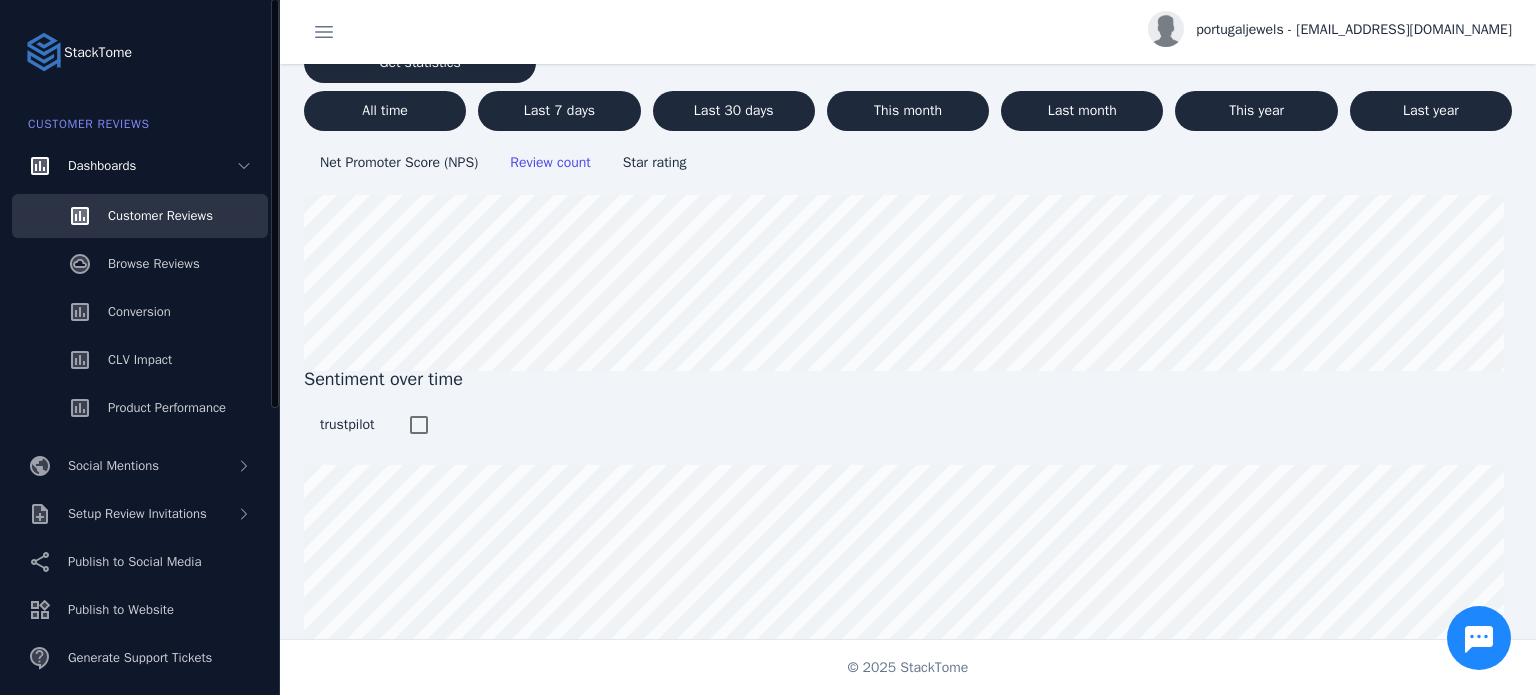 click on "Customer Reviews" 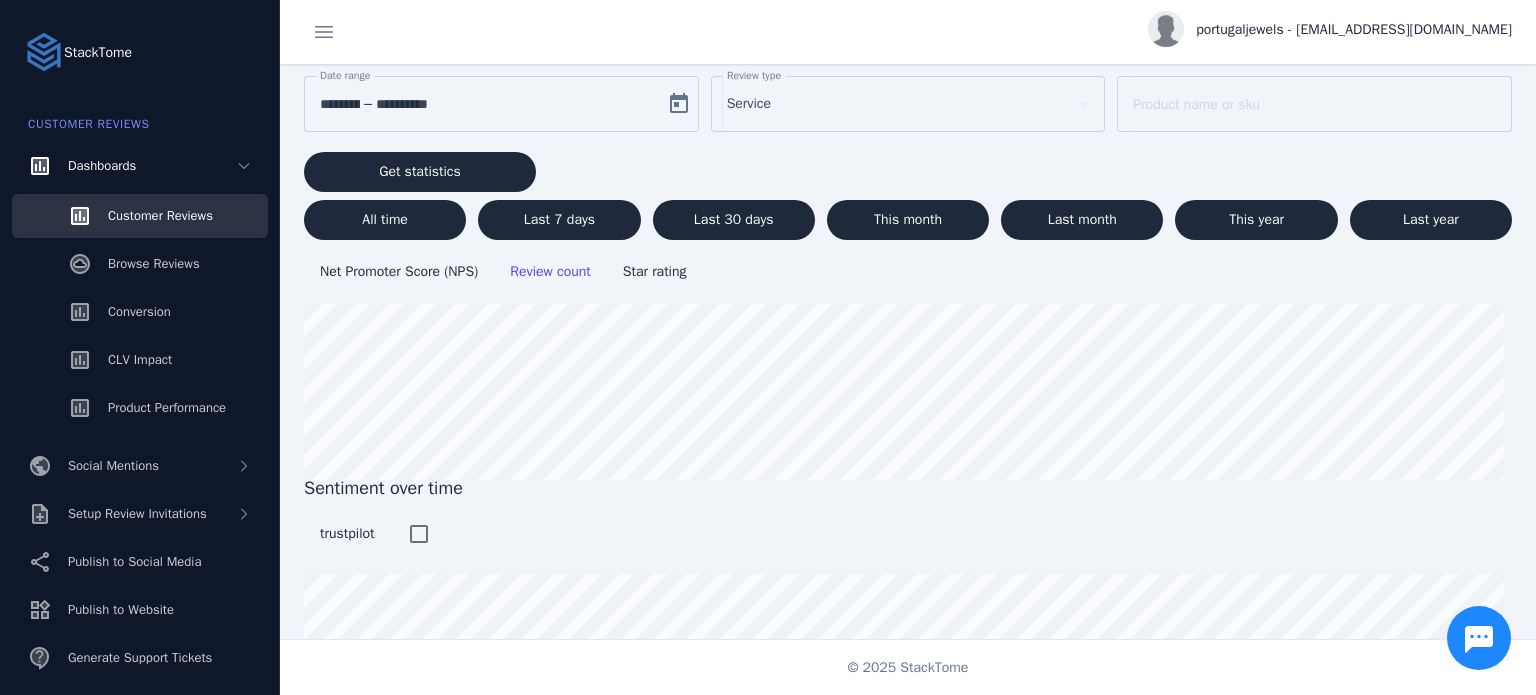 scroll, scrollTop: 0, scrollLeft: 0, axis: both 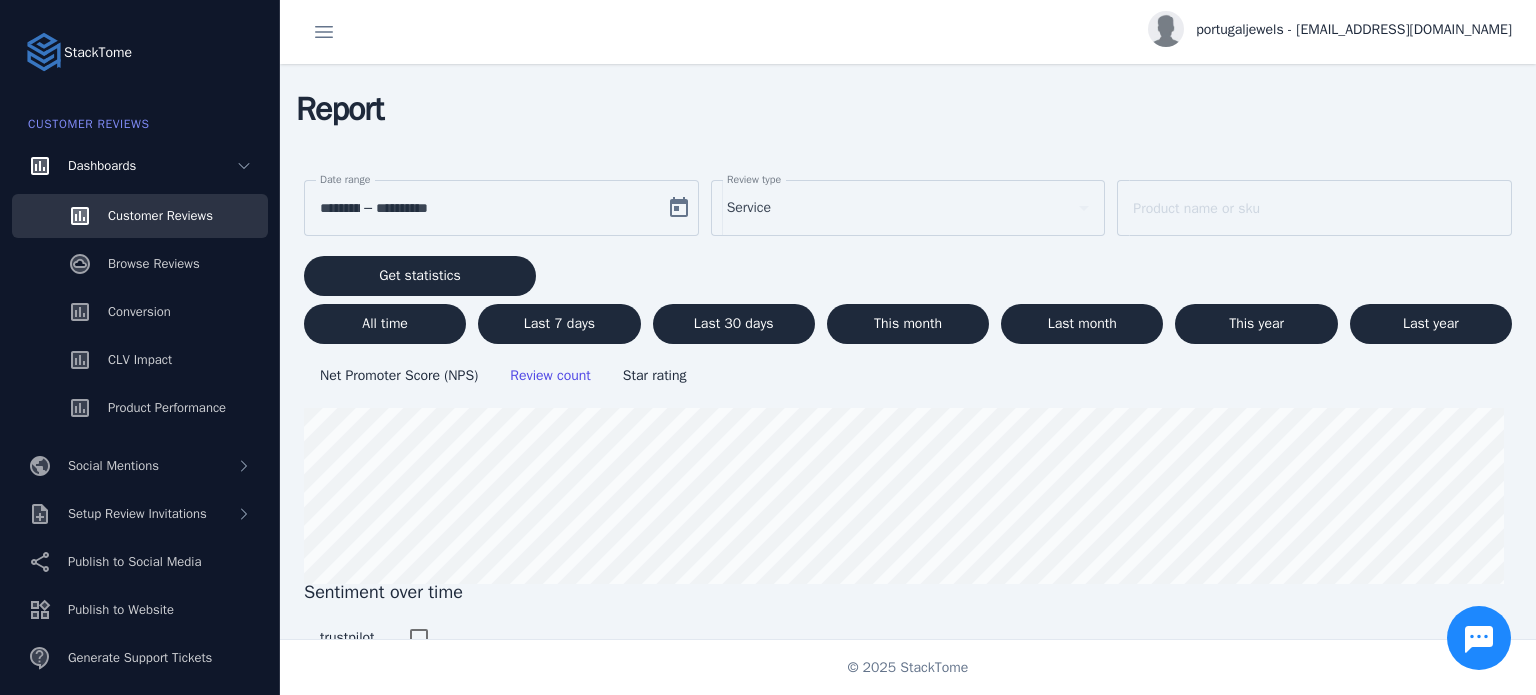 click on "Service" 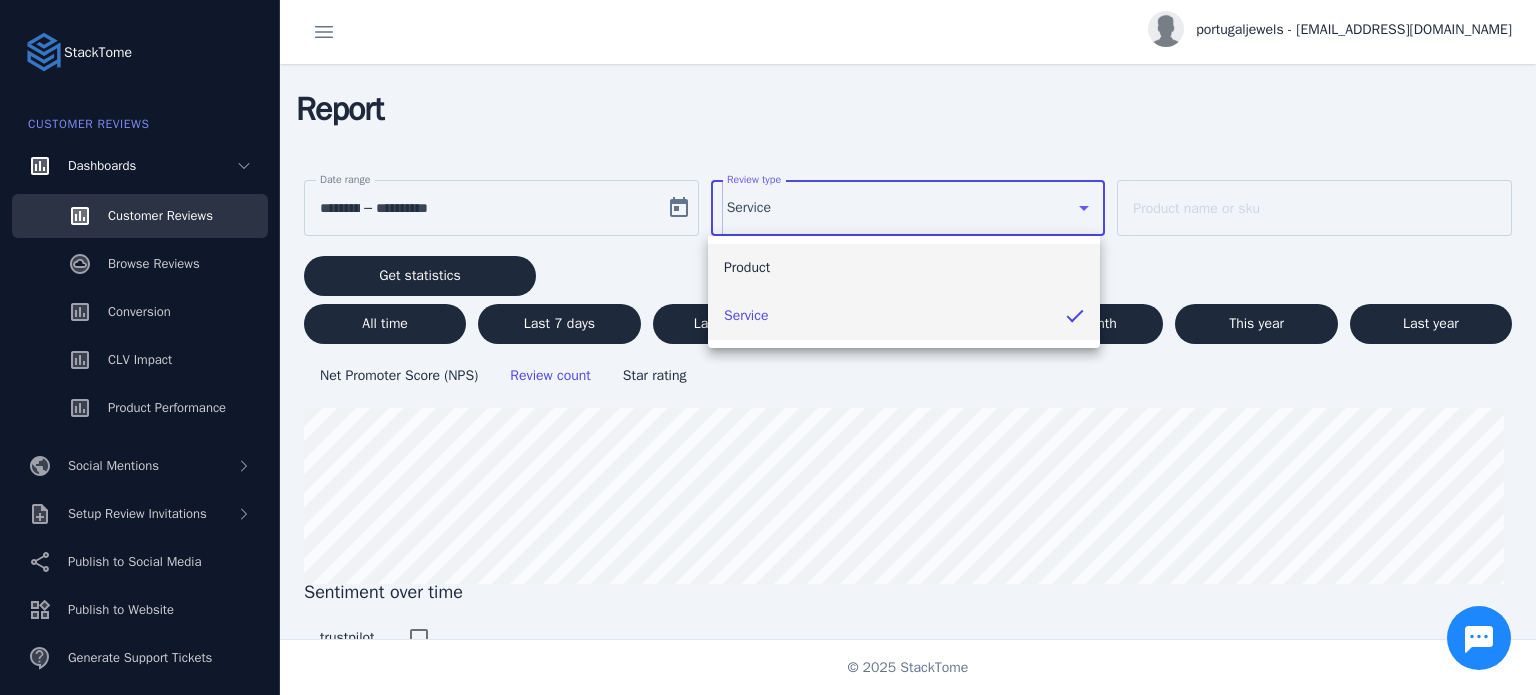 click on "Product" at bounding box center (904, 268) 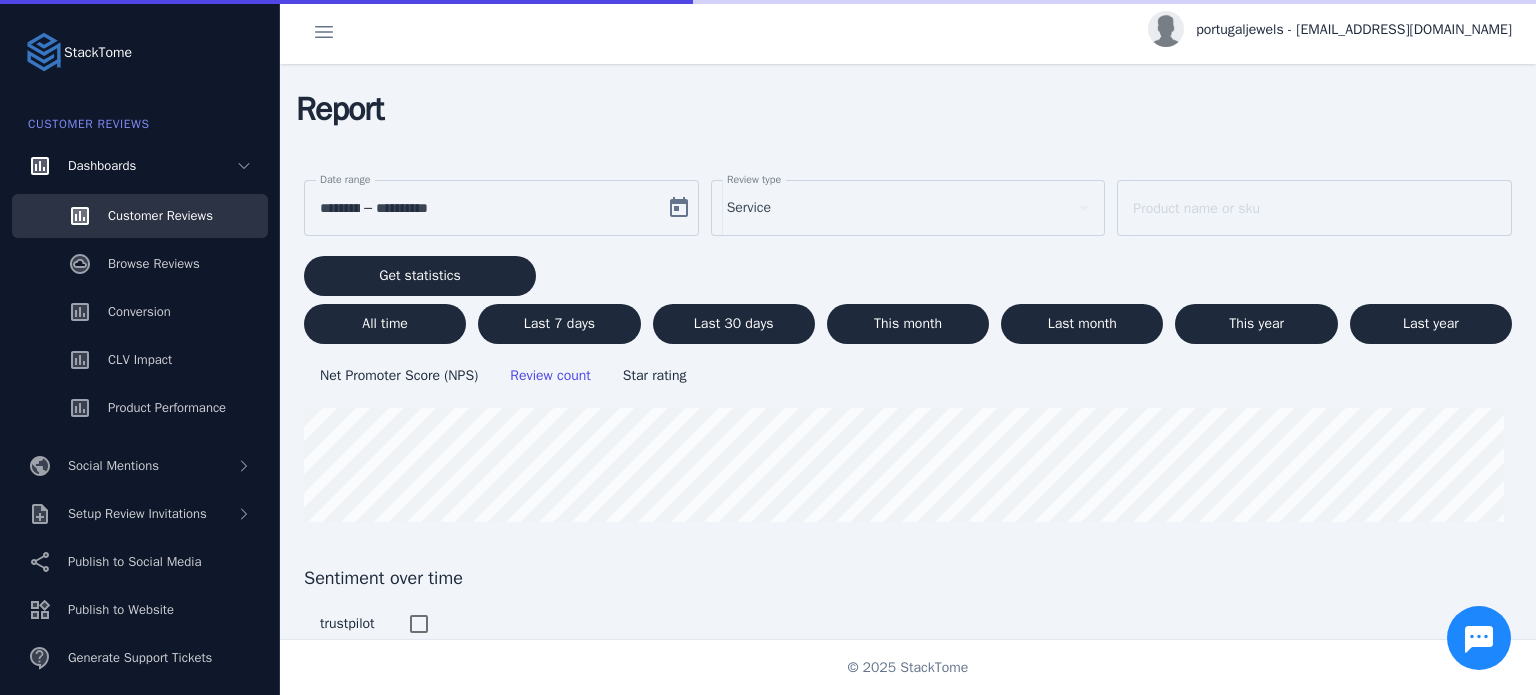 scroll, scrollTop: 0, scrollLeft: 0, axis: both 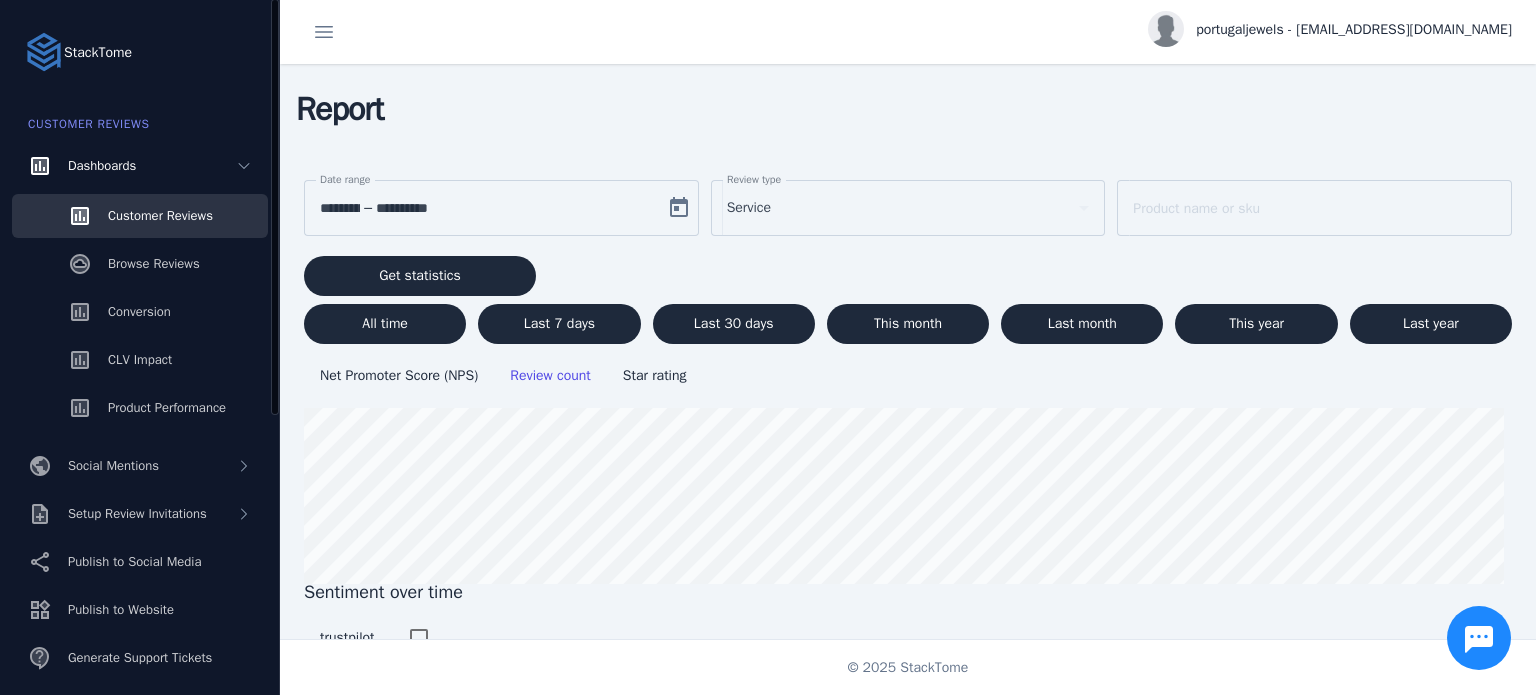 click on "Customer Reviews" 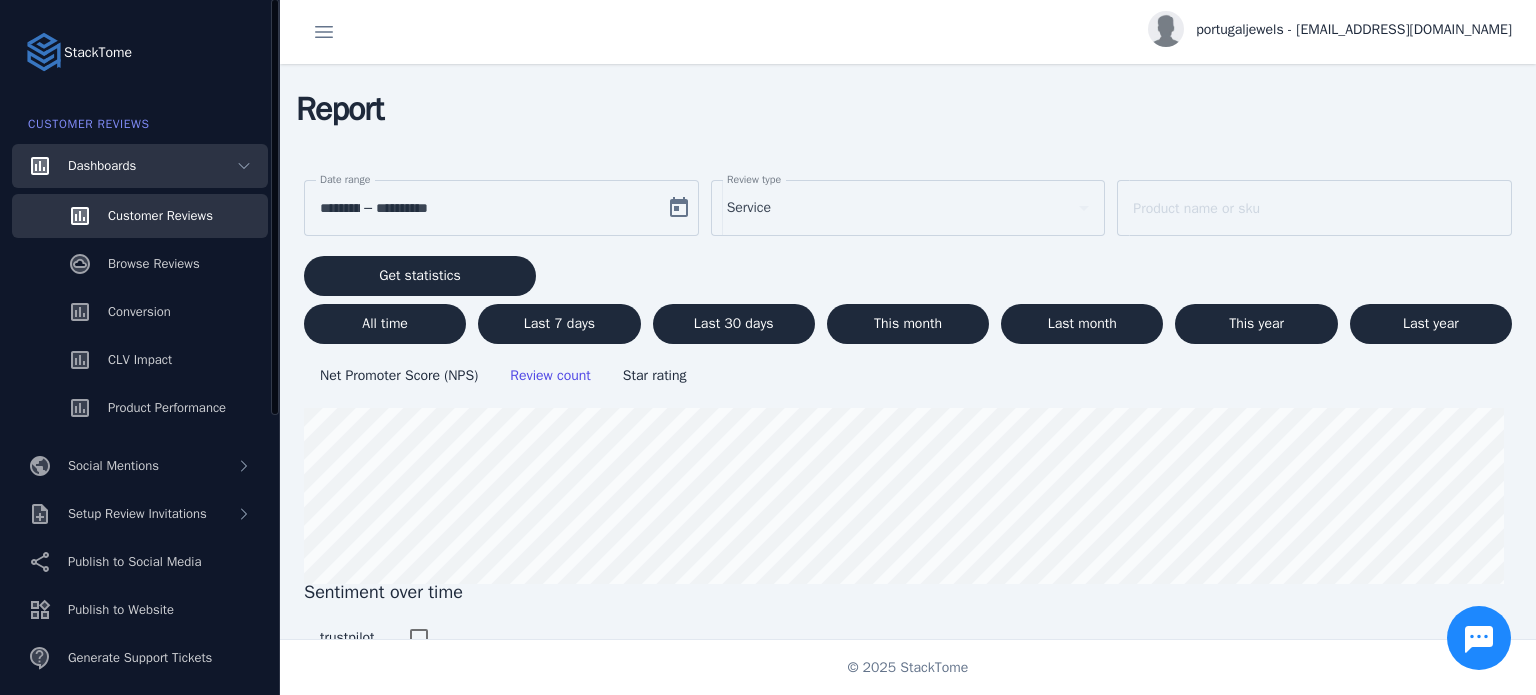 click on "Dashboards" 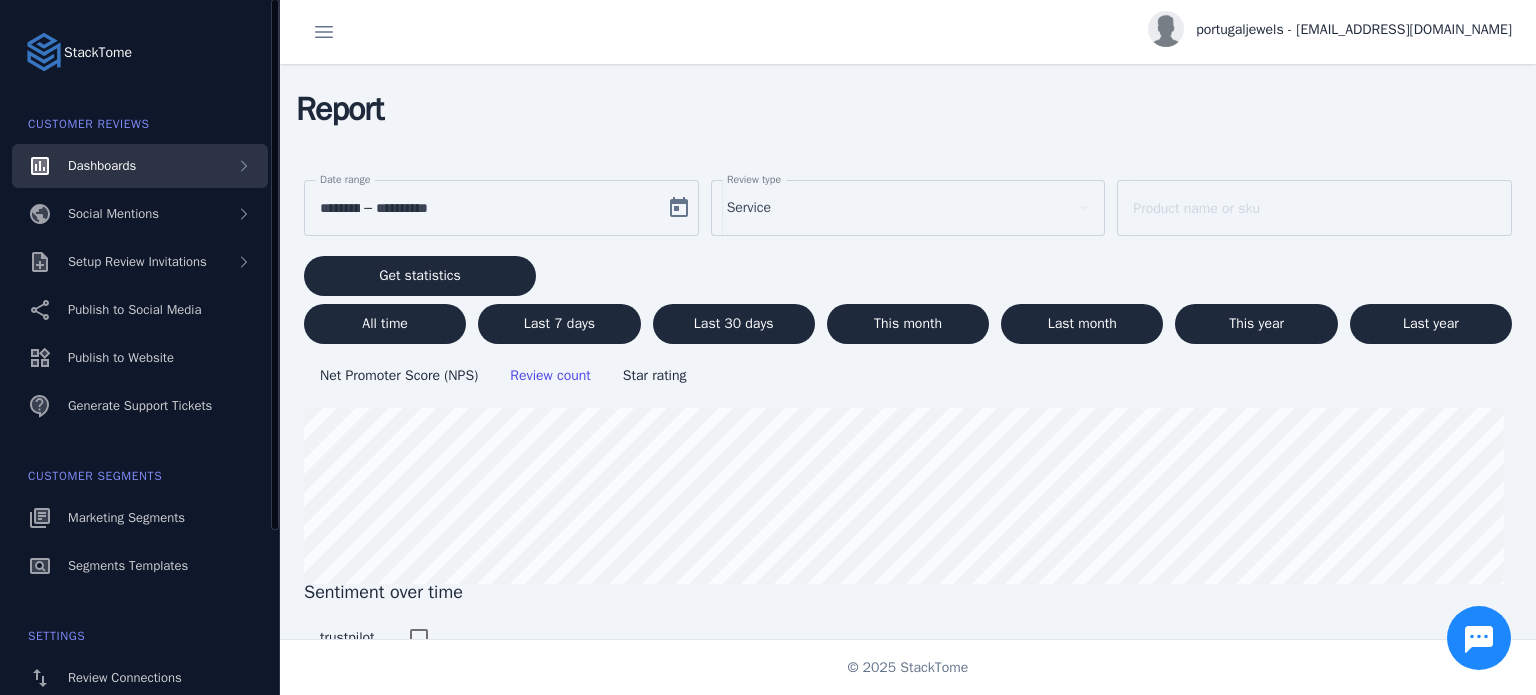 click on "Dashboards" 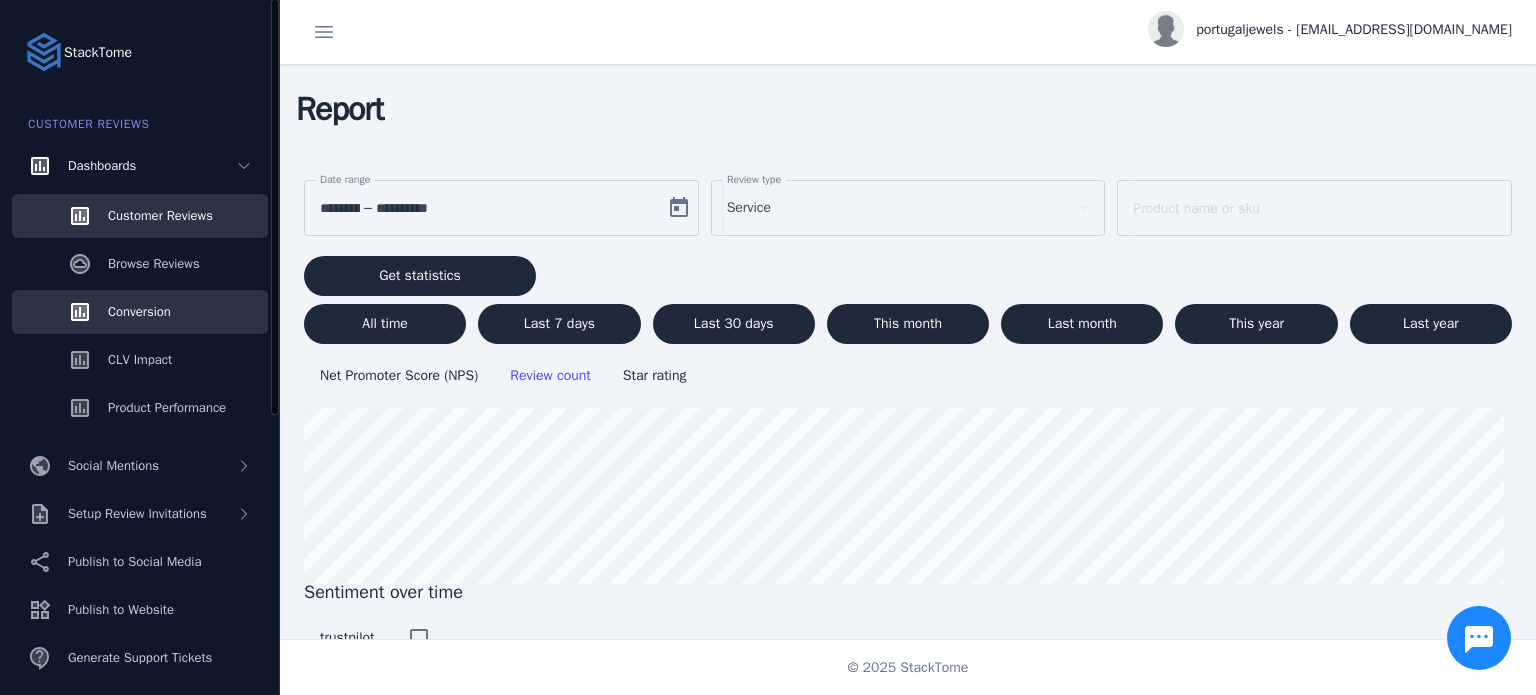 click on "Conversion" 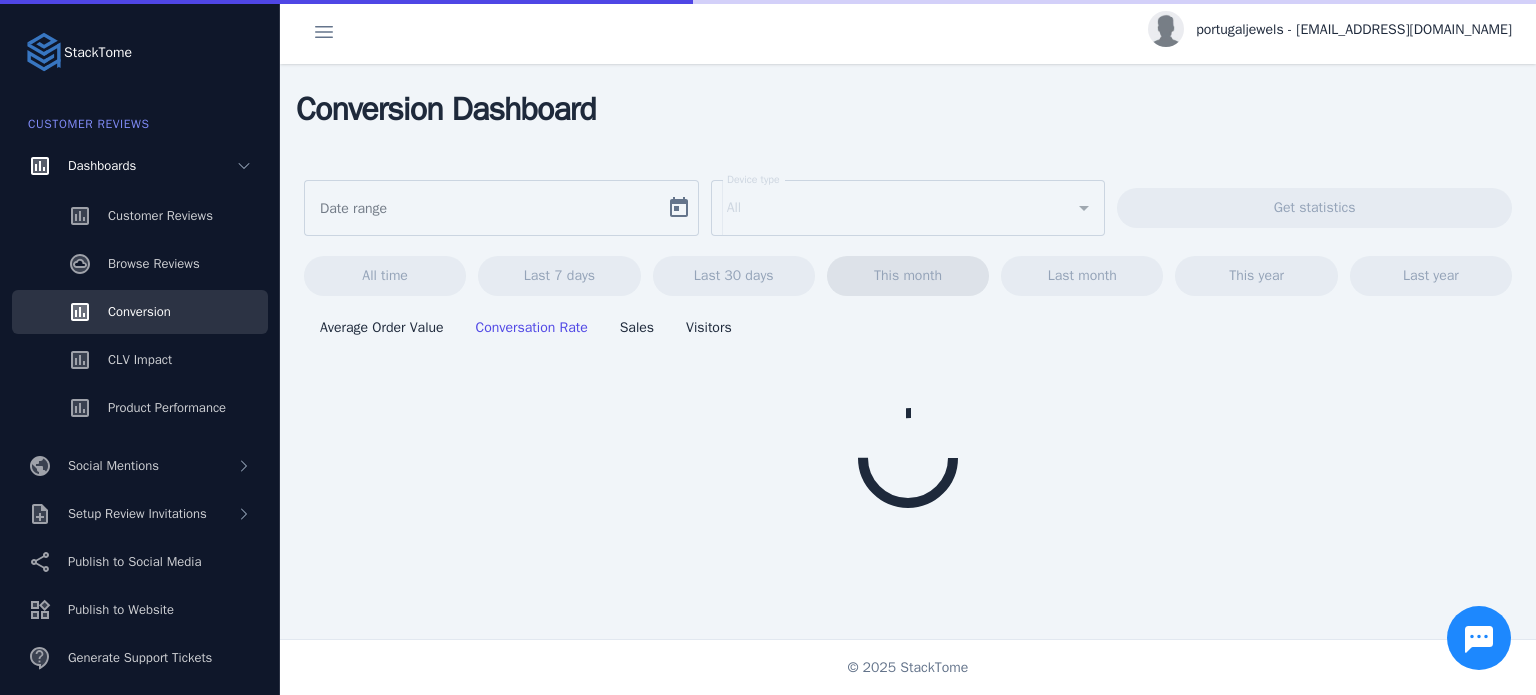 type on "**********" 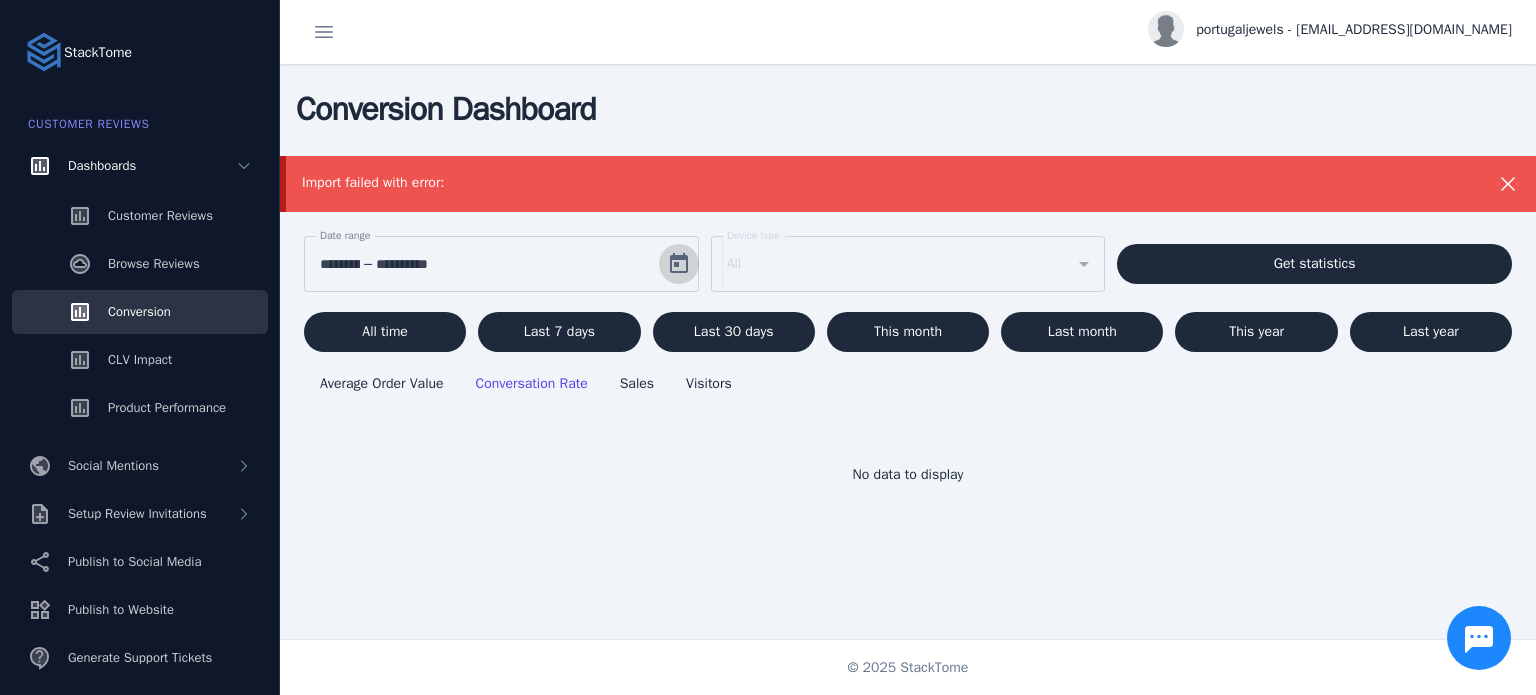 click 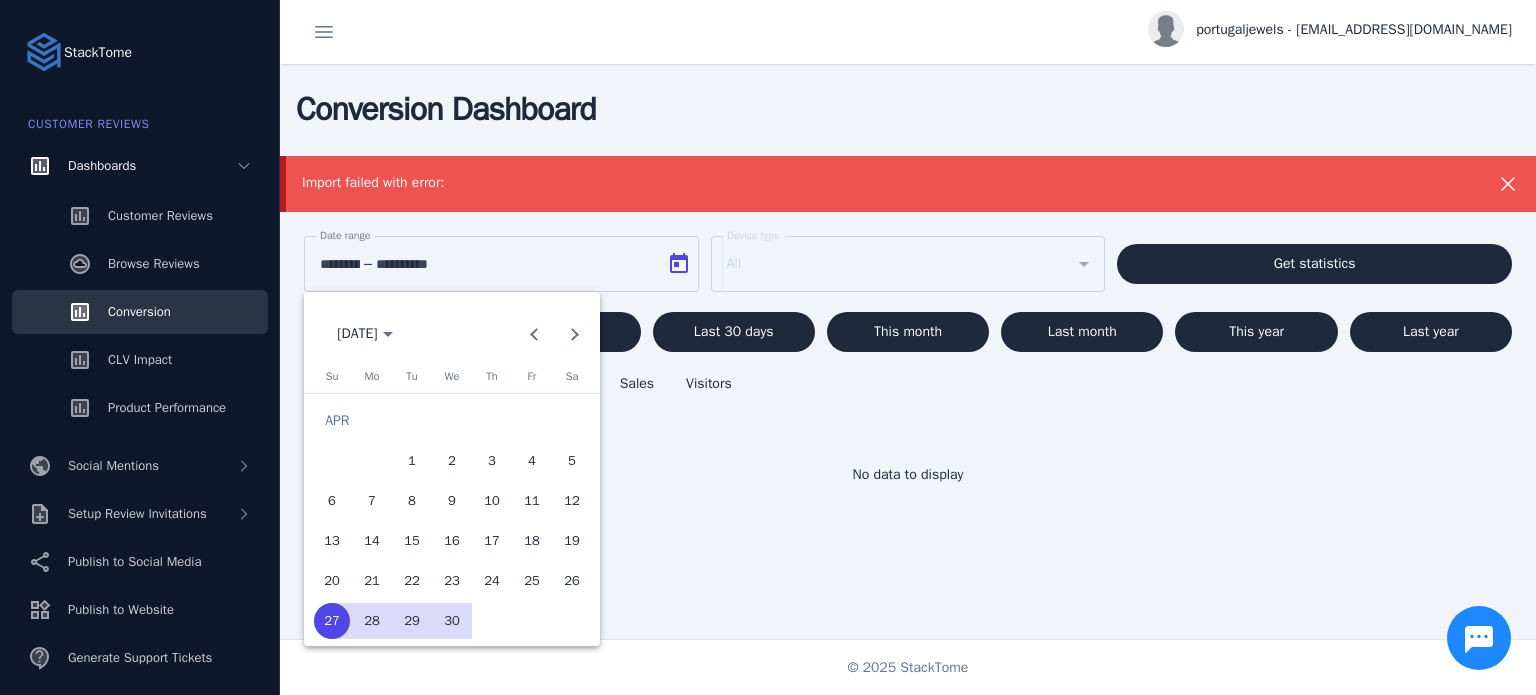 click at bounding box center [768, 347] 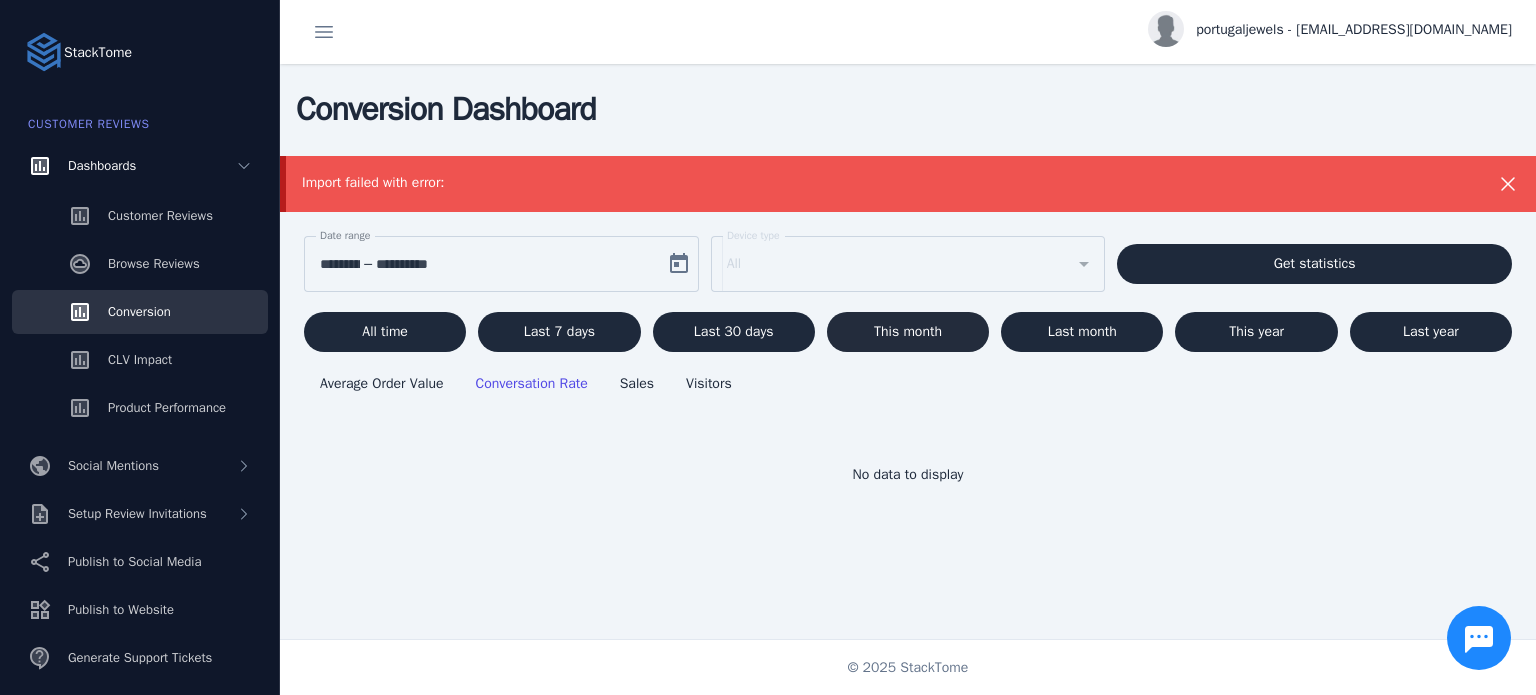 click at bounding box center [908, 332] 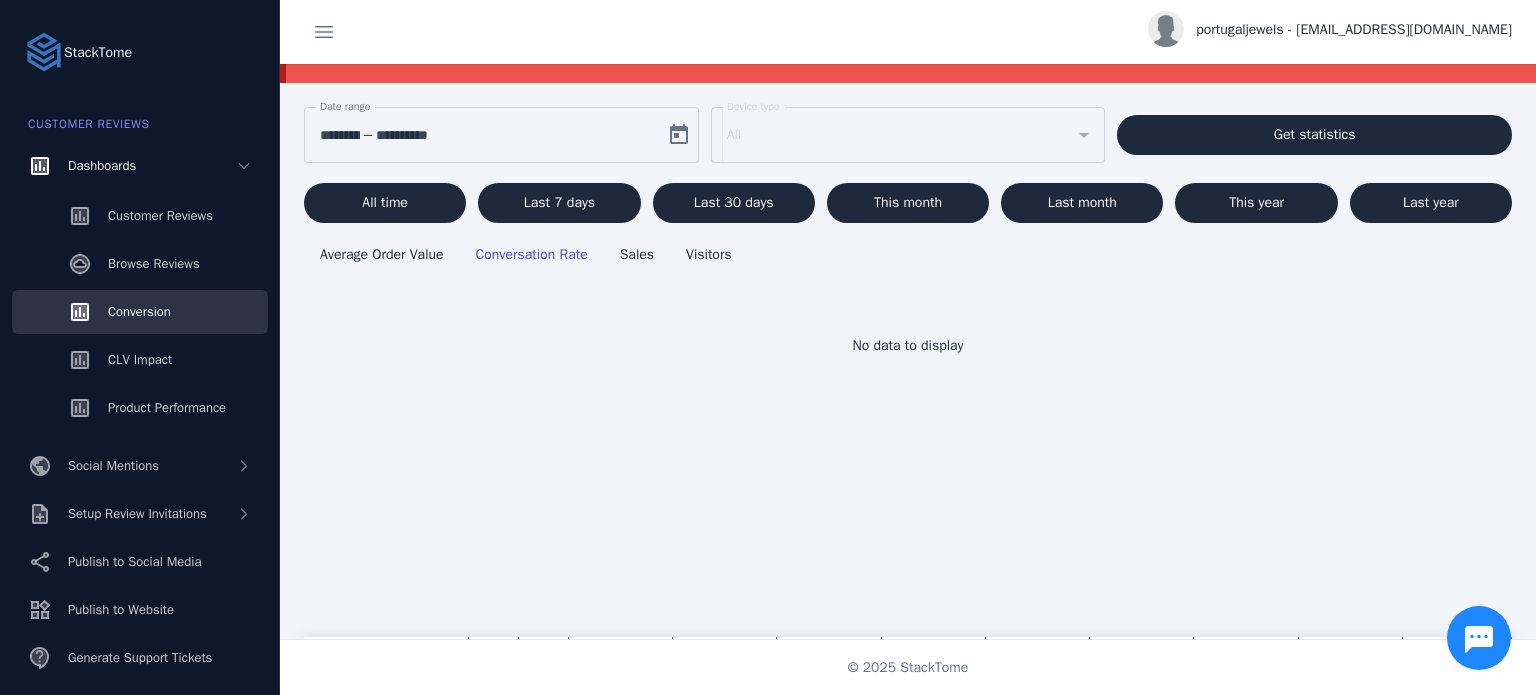 scroll, scrollTop: 146, scrollLeft: 0, axis: vertical 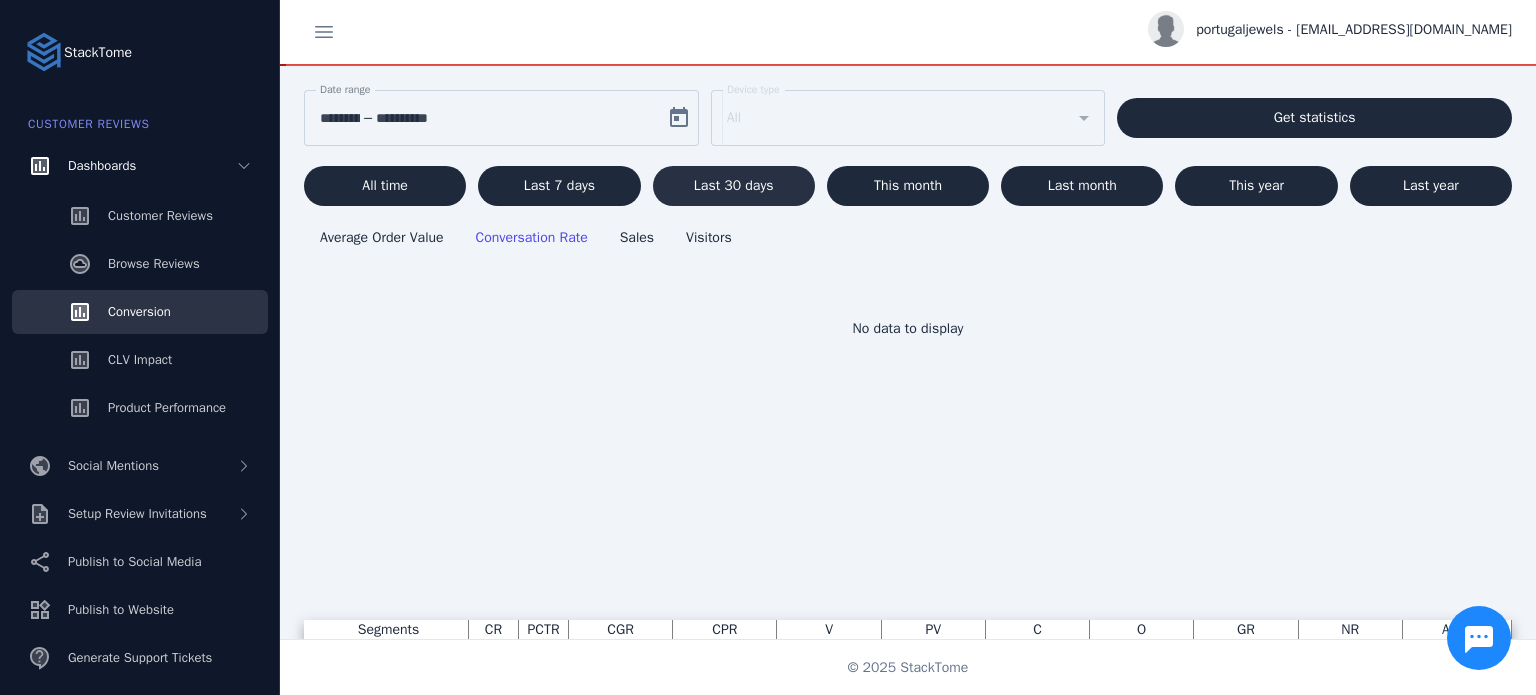 click on "Last 30 days" at bounding box center (734, 186) 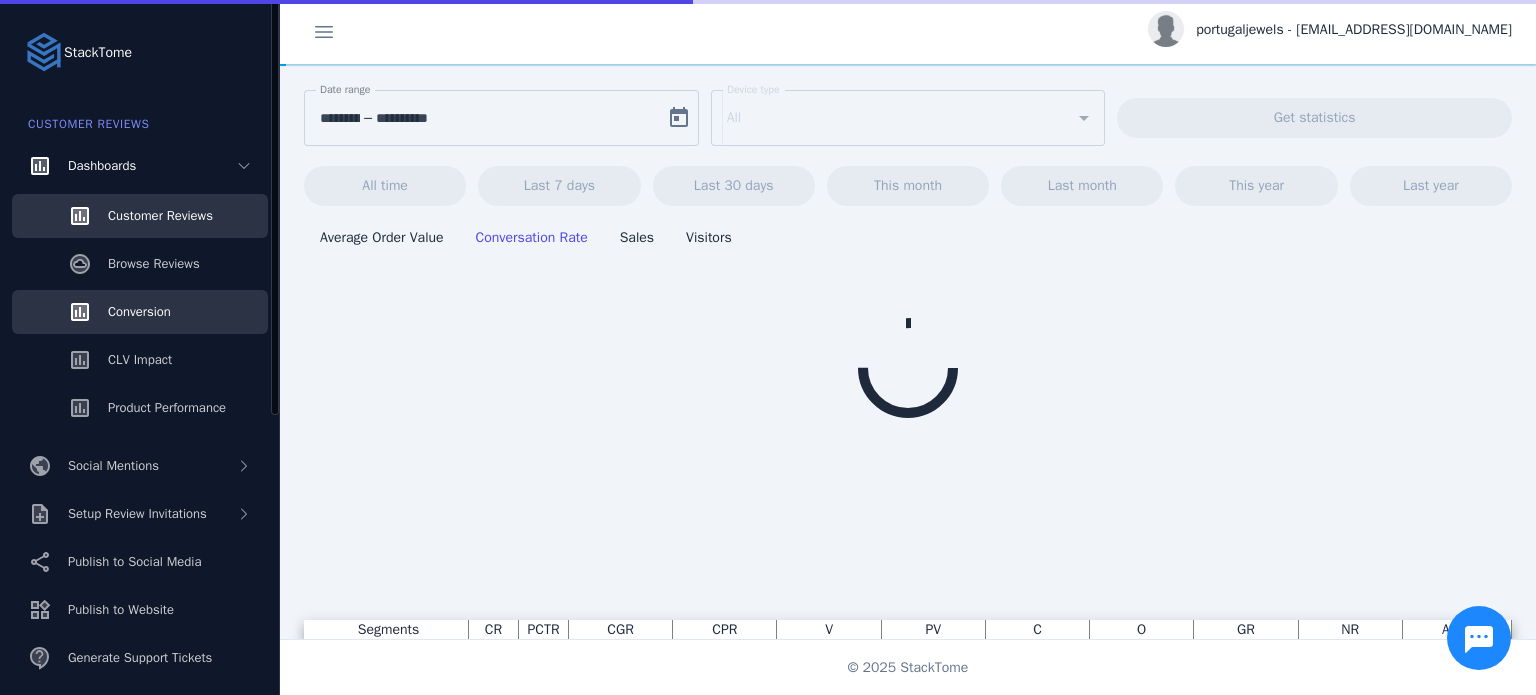 click on "Customer Reviews" 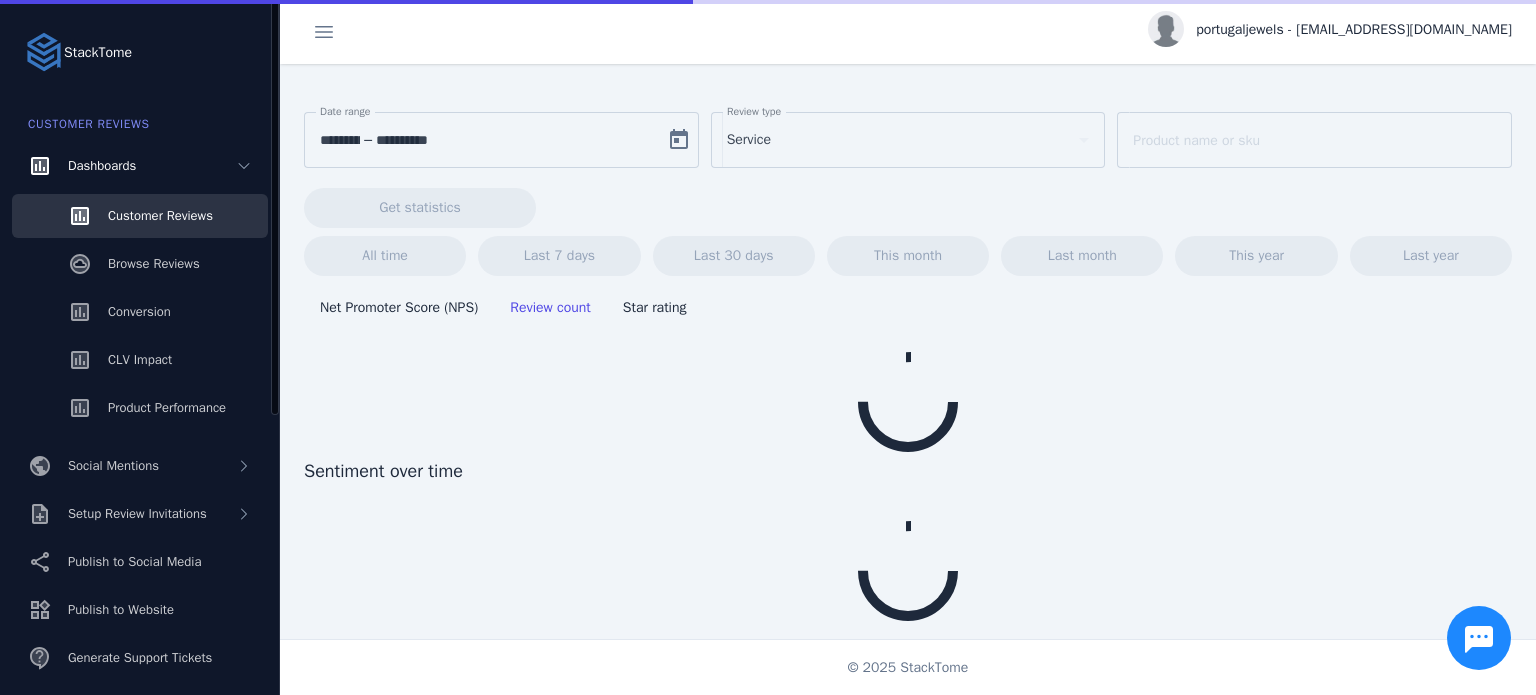 scroll, scrollTop: 67, scrollLeft: 0, axis: vertical 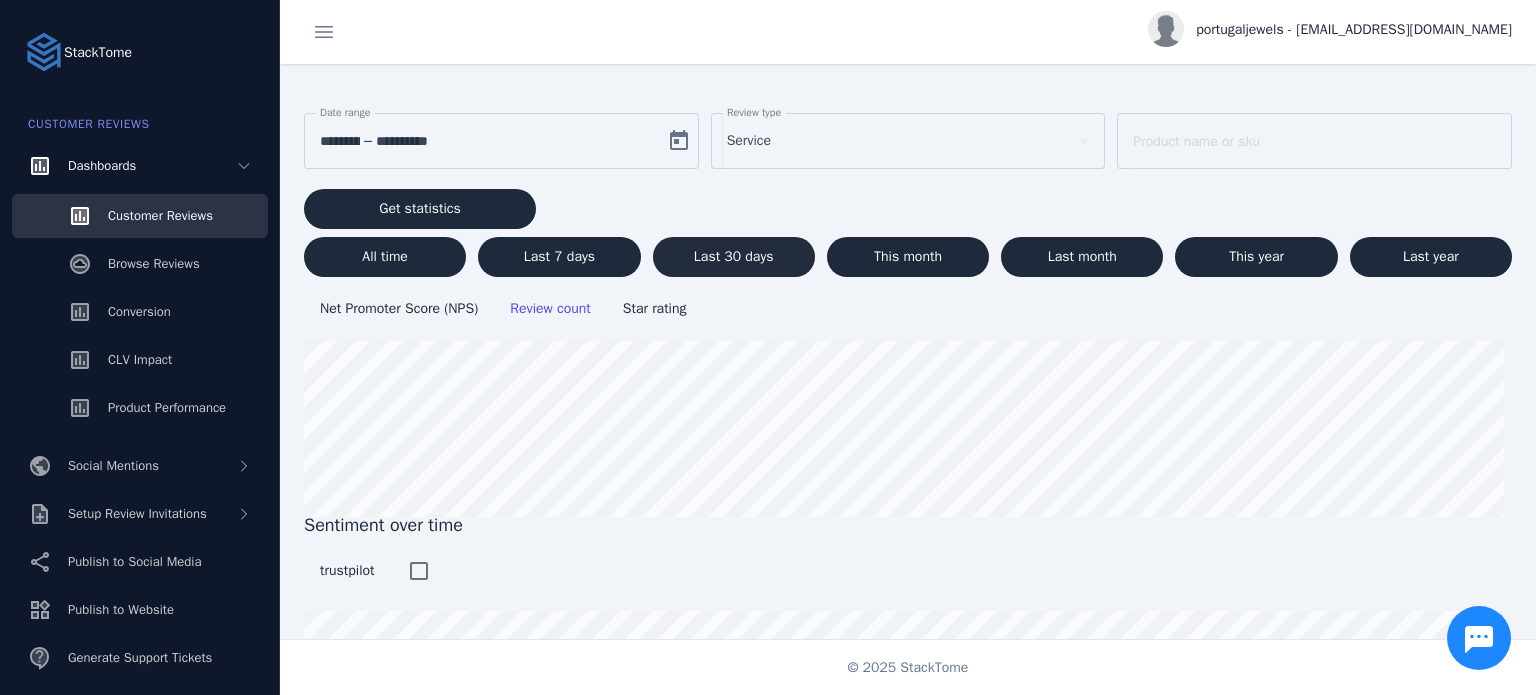 click on "Last 30 days" at bounding box center [734, 257] 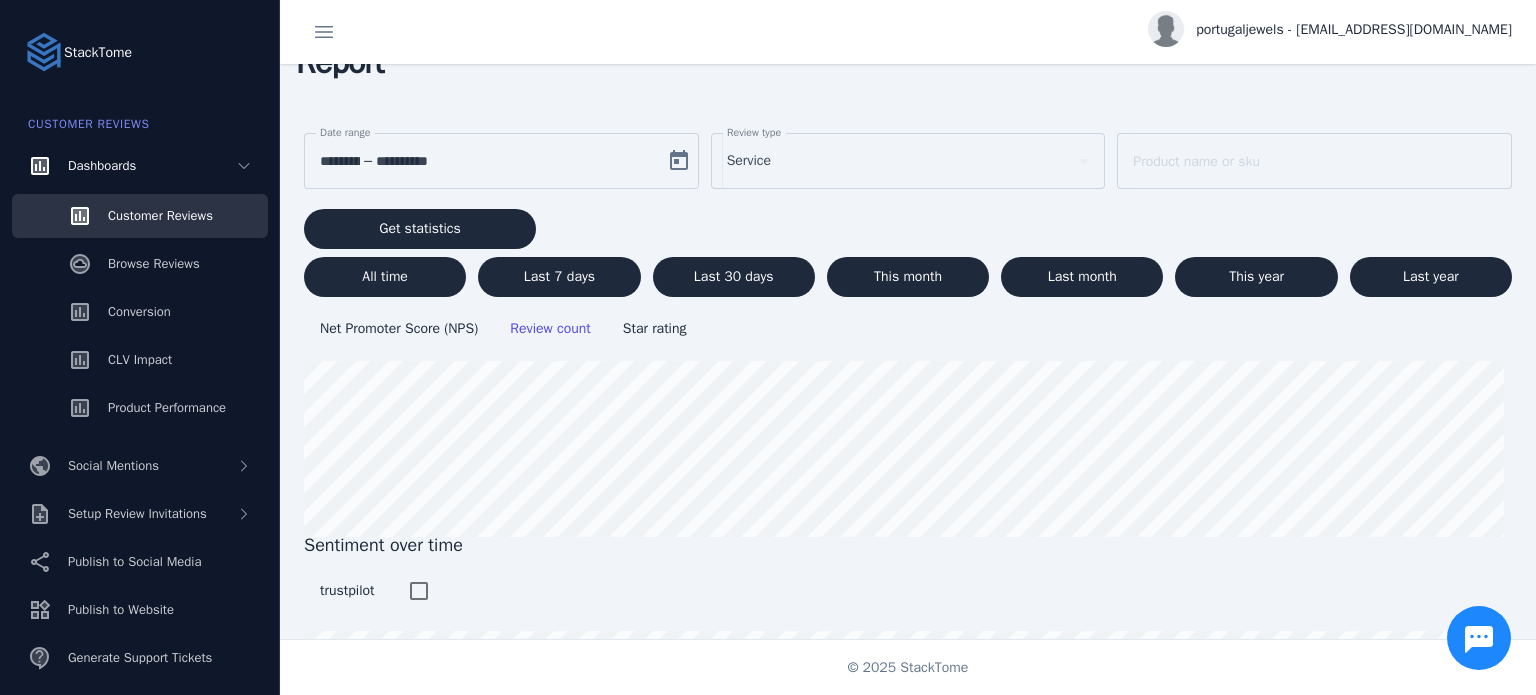 scroll, scrollTop: 0, scrollLeft: 0, axis: both 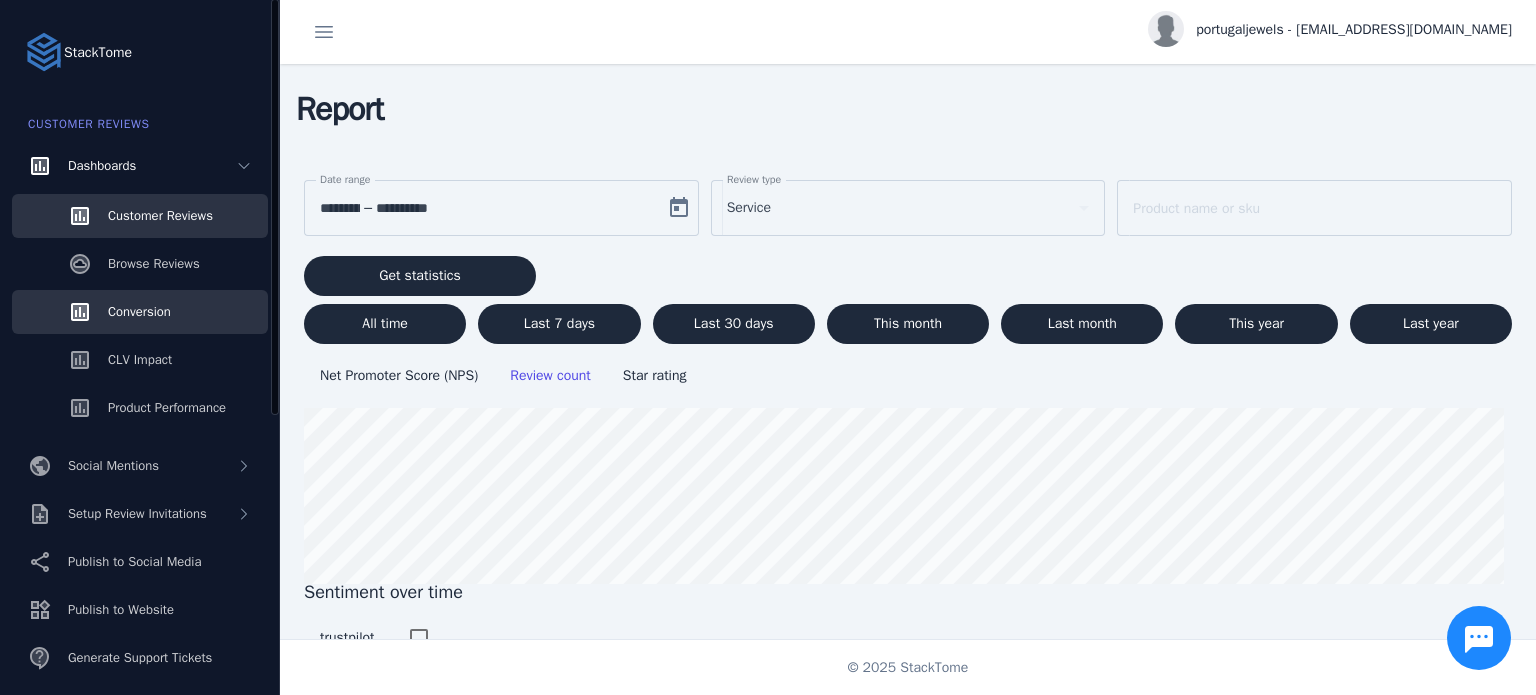 click on "Conversion" 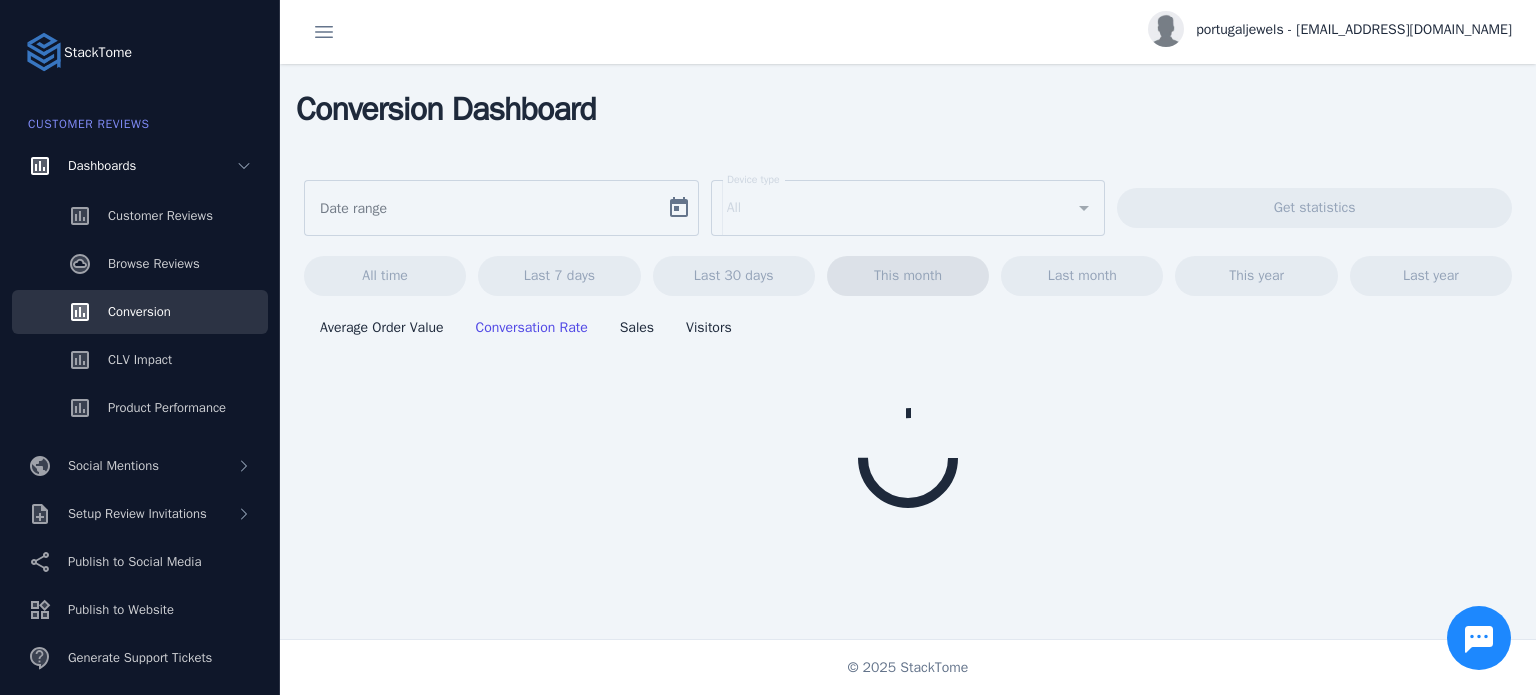 type on "**********" 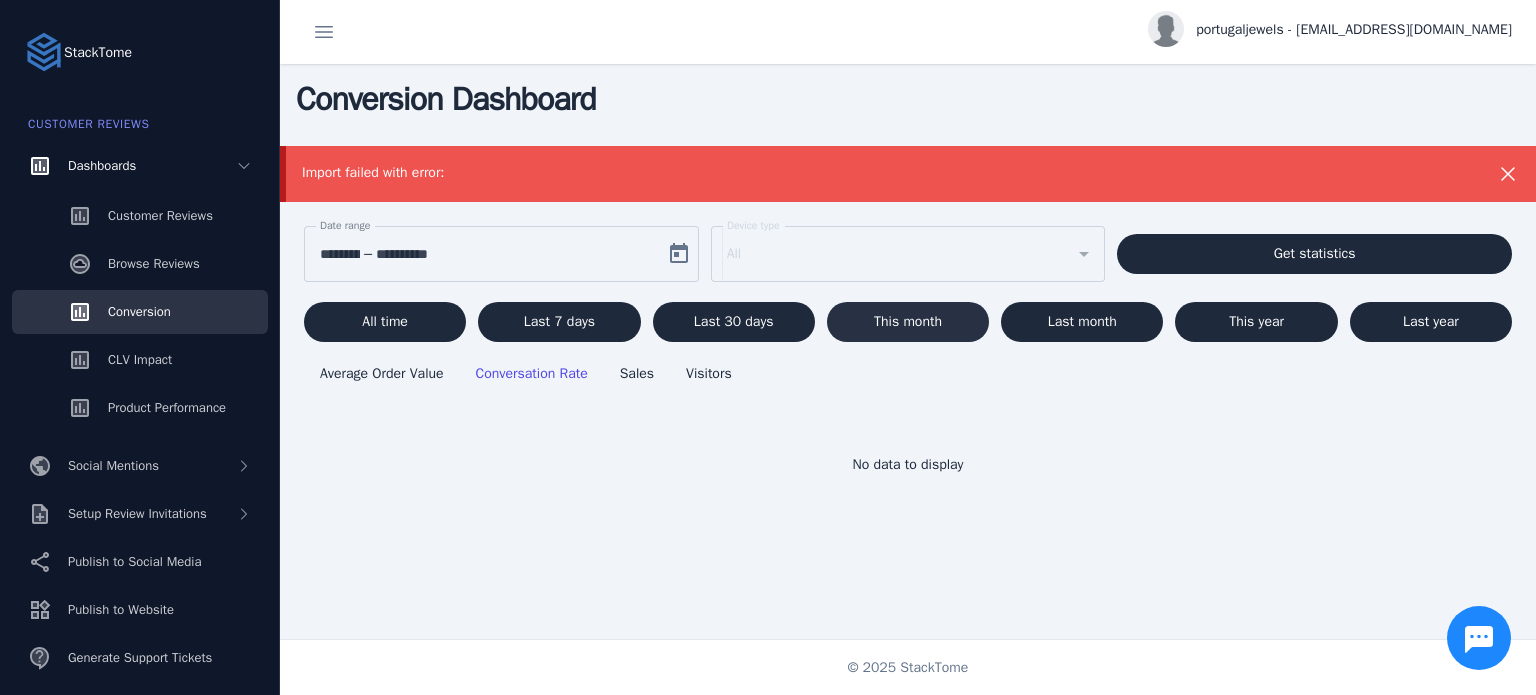scroll, scrollTop: 0, scrollLeft: 0, axis: both 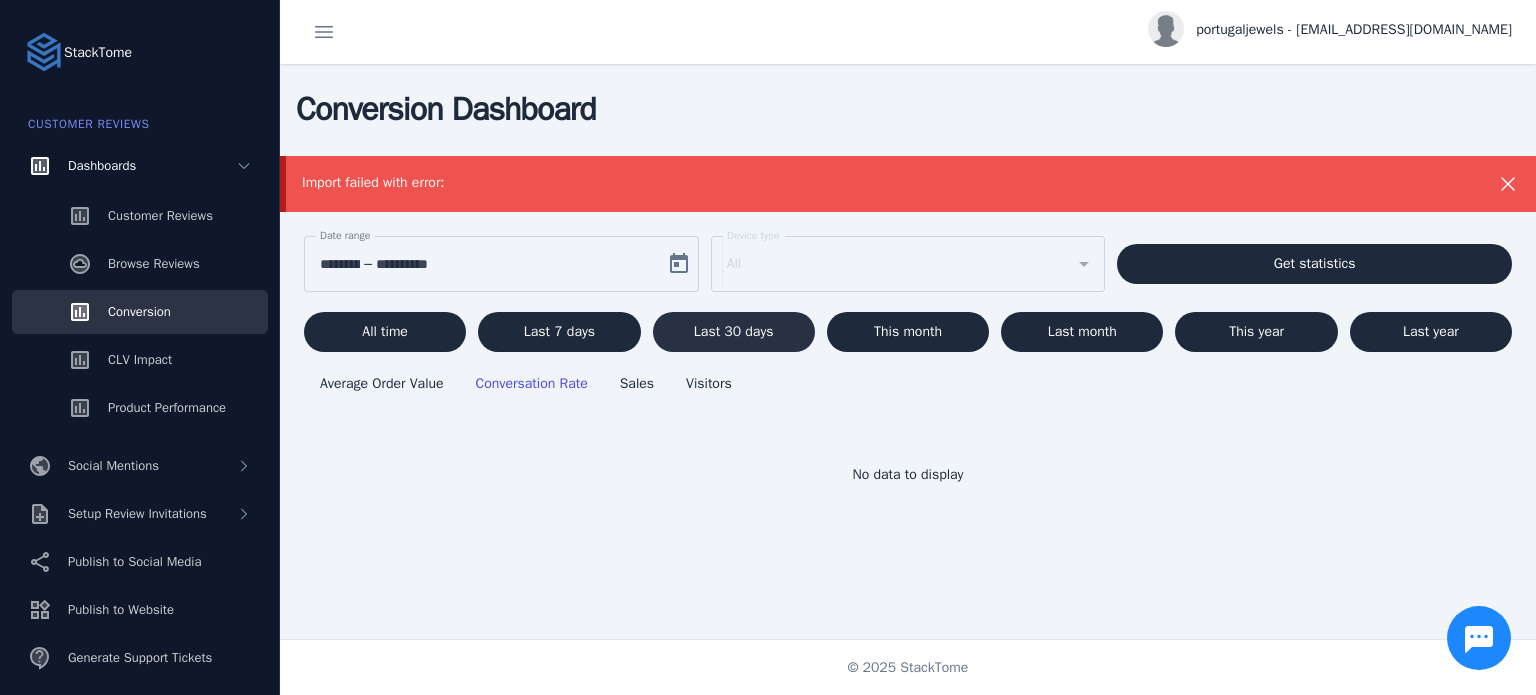 click at bounding box center (734, 332) 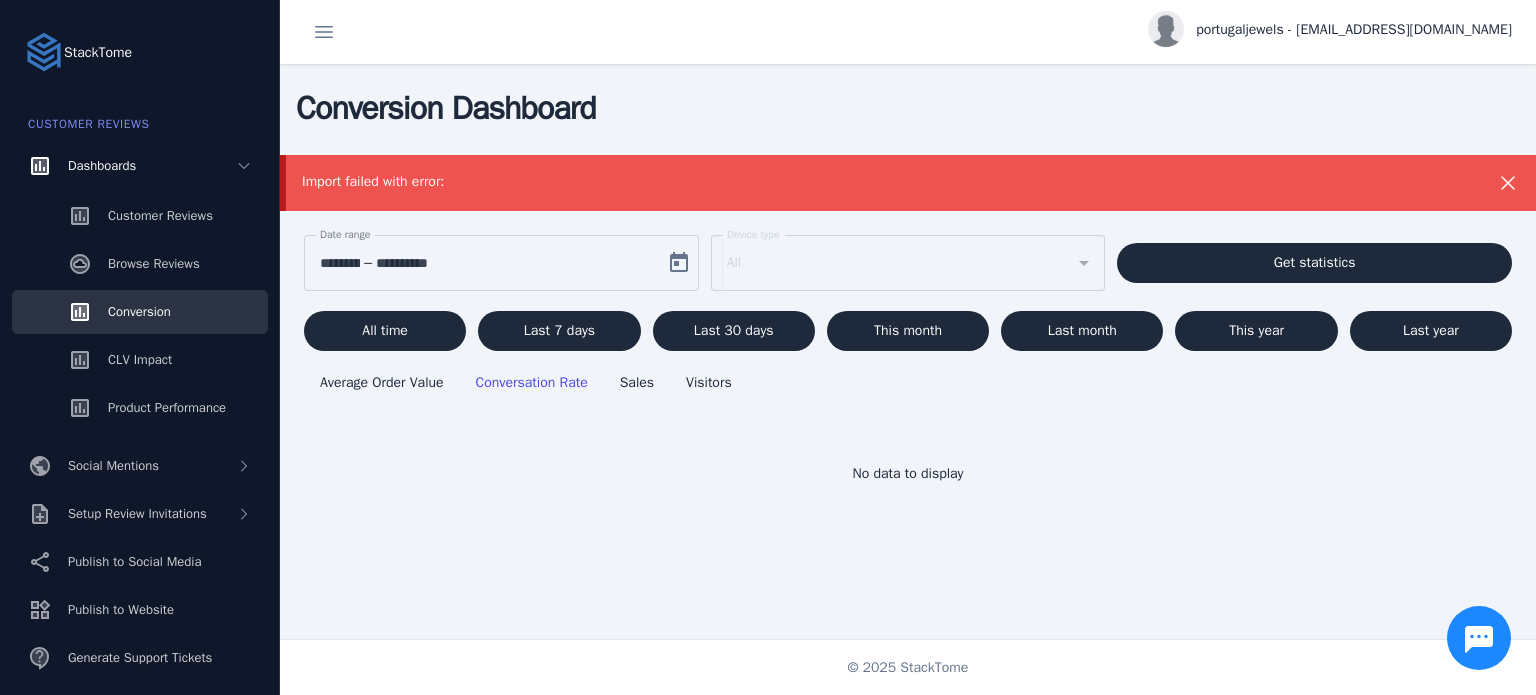 scroll, scrollTop: 0, scrollLeft: 0, axis: both 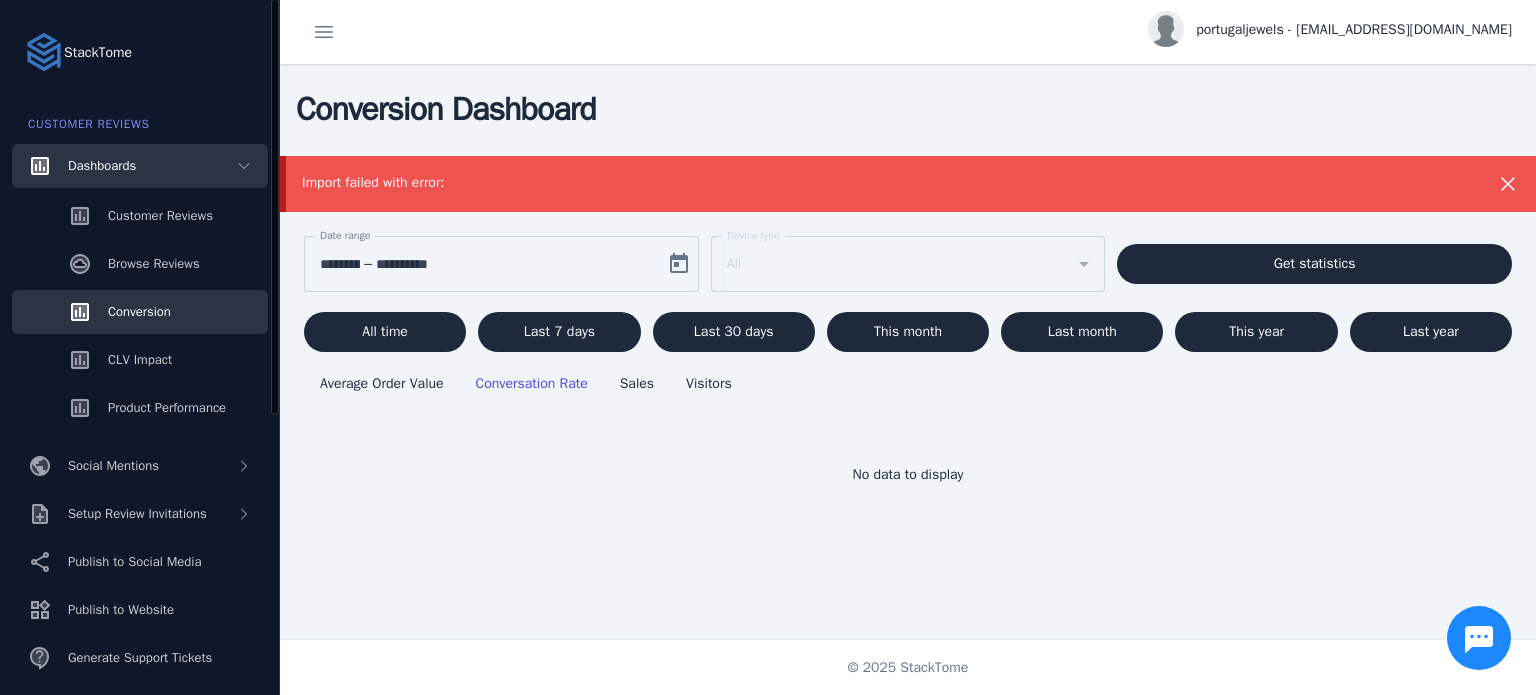 click on "Dashboards" 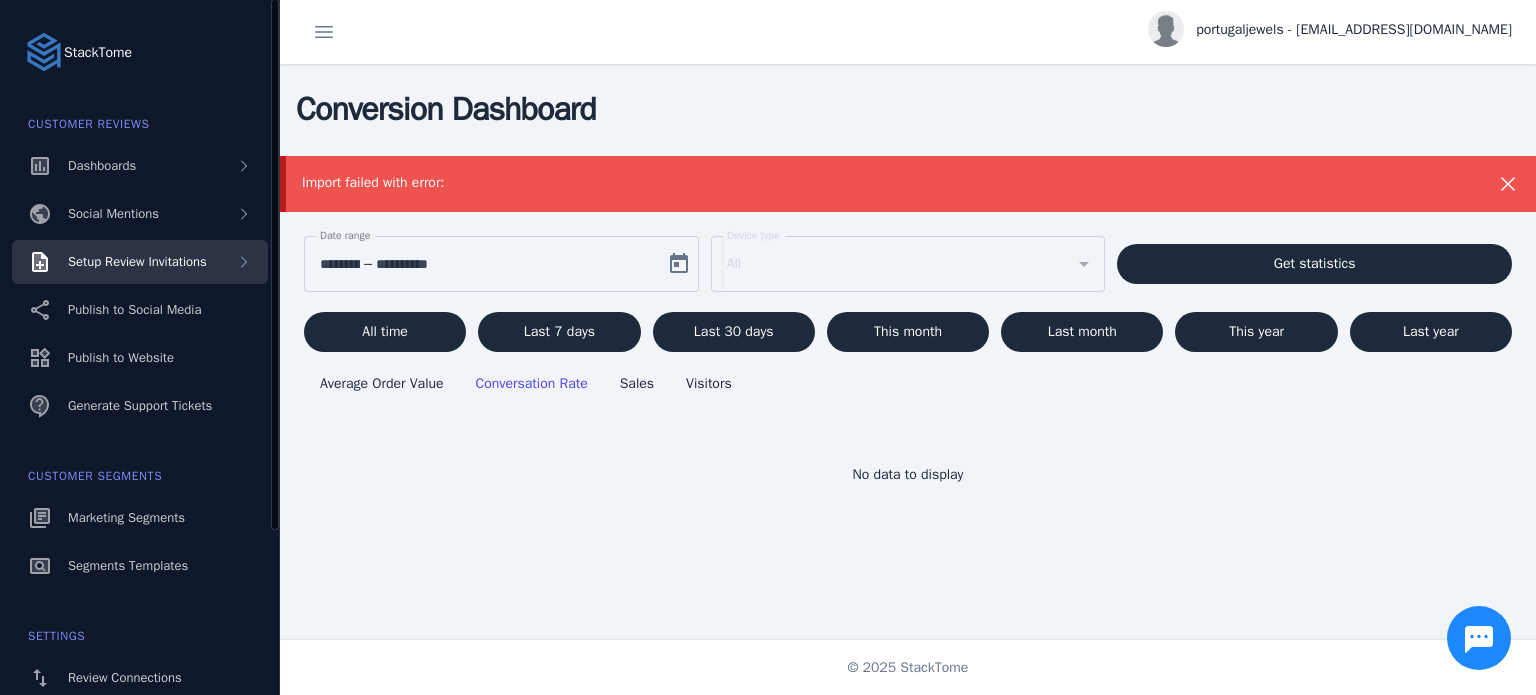 click on "Setup Review Invitations" 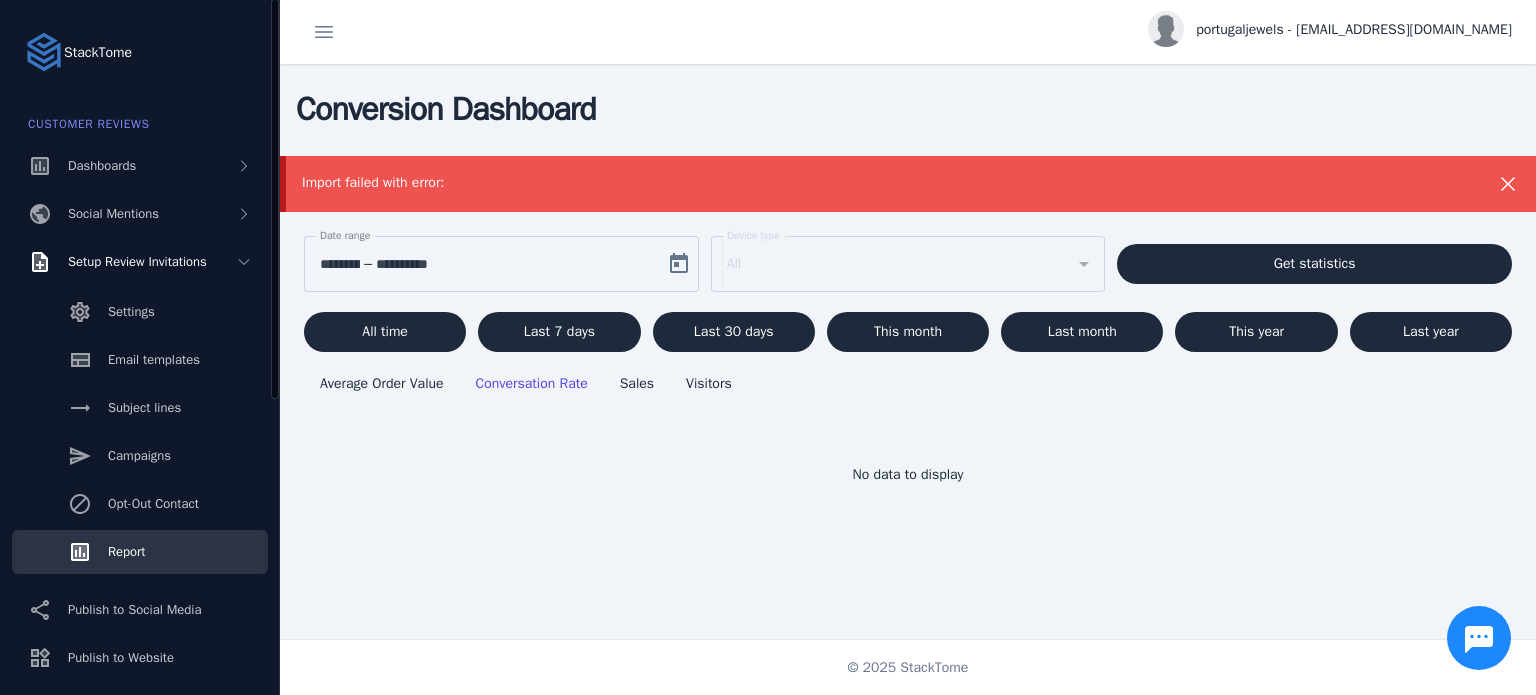 click on "Report" 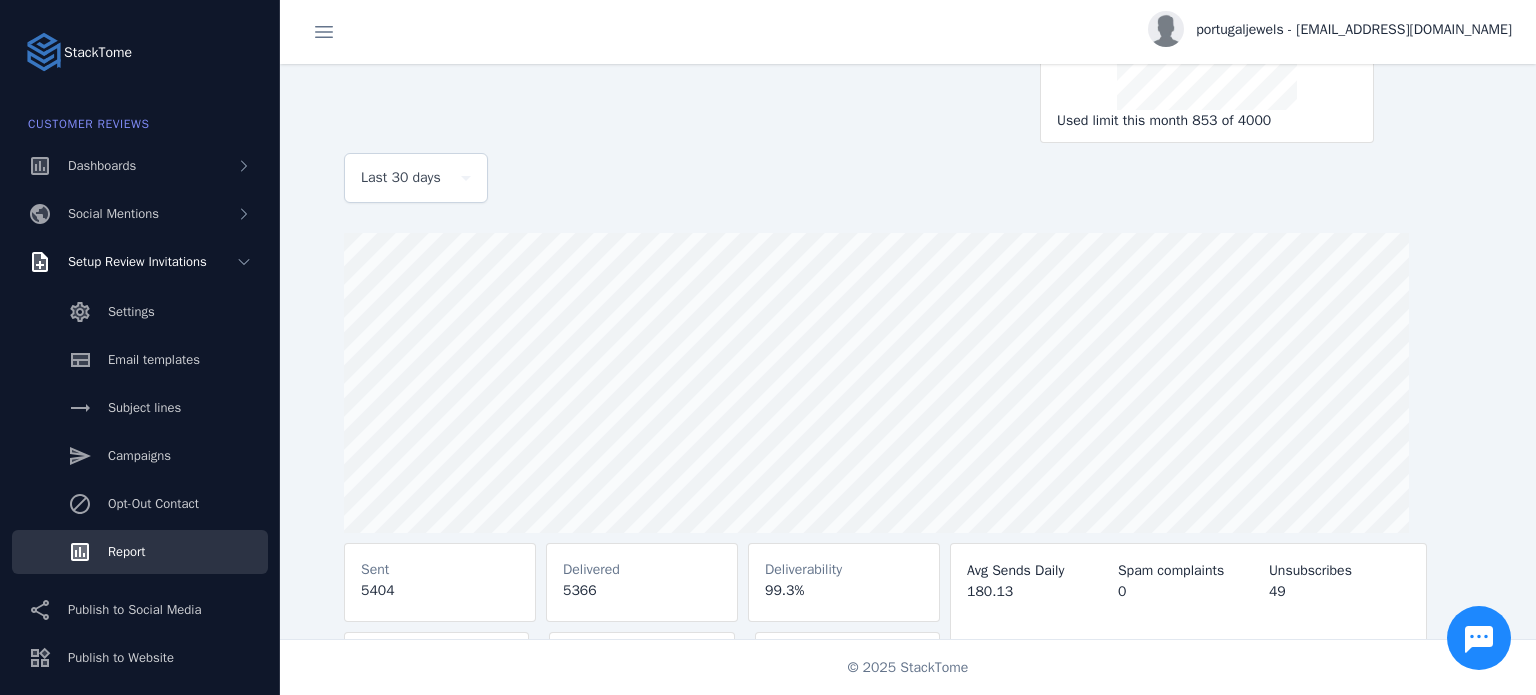 scroll, scrollTop: 282, scrollLeft: 0, axis: vertical 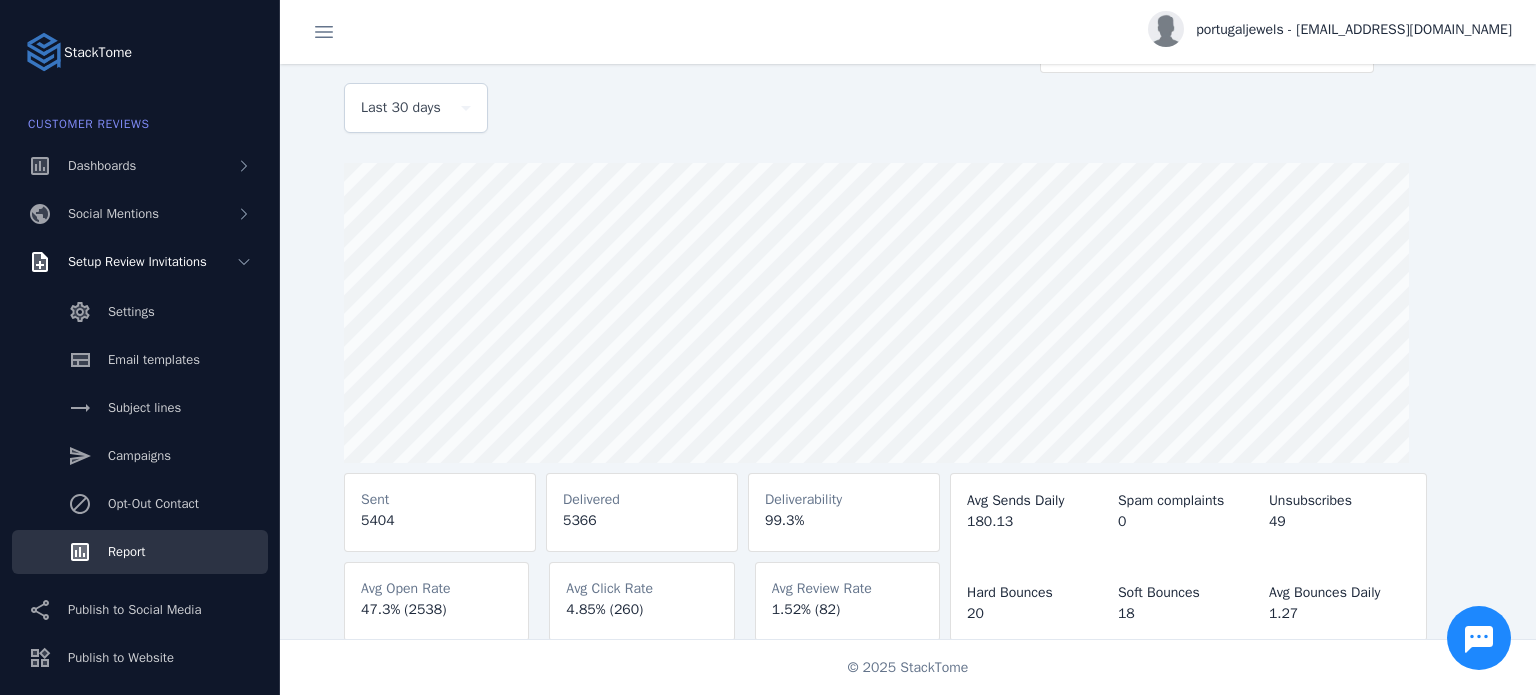 click on "1.52% (82)" 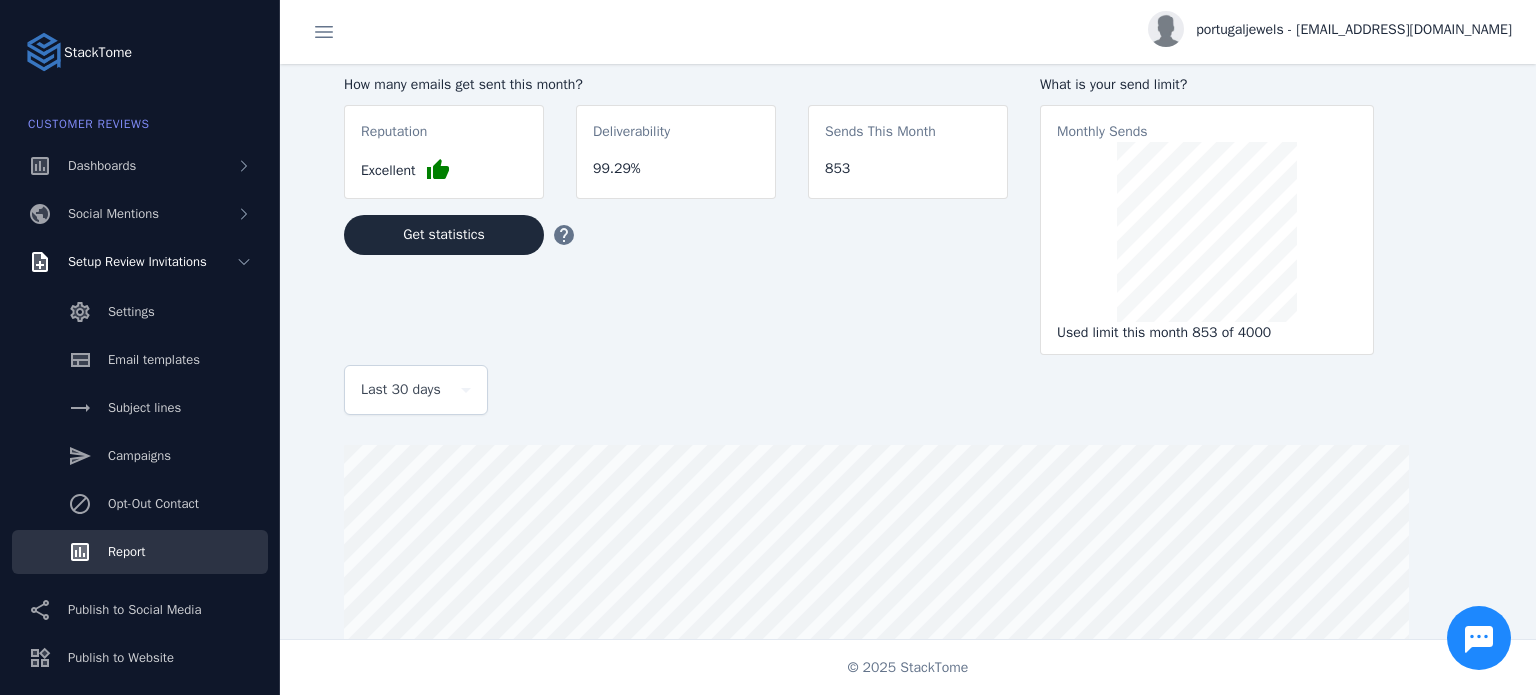 scroll, scrollTop: 282, scrollLeft: 0, axis: vertical 